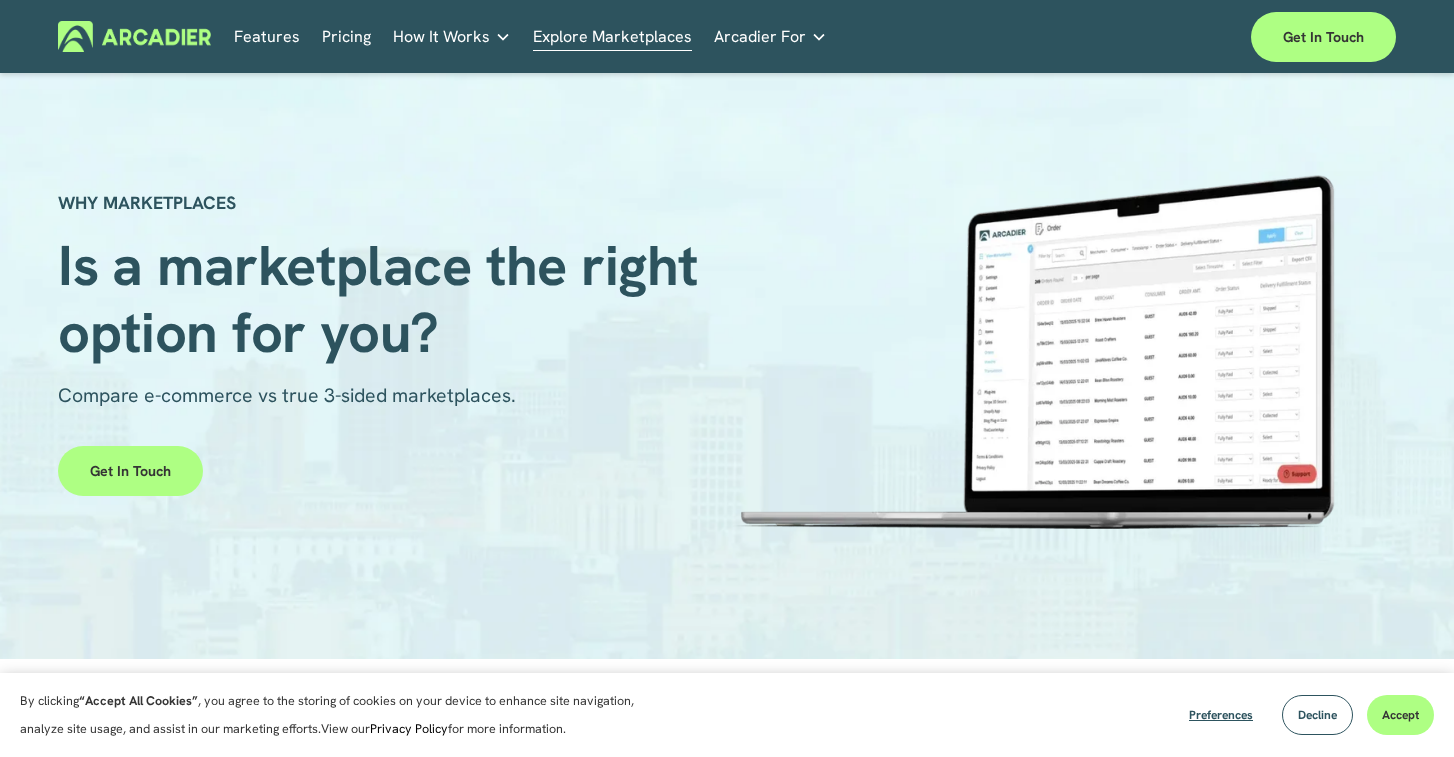 scroll, scrollTop: 0, scrollLeft: 0, axis: both 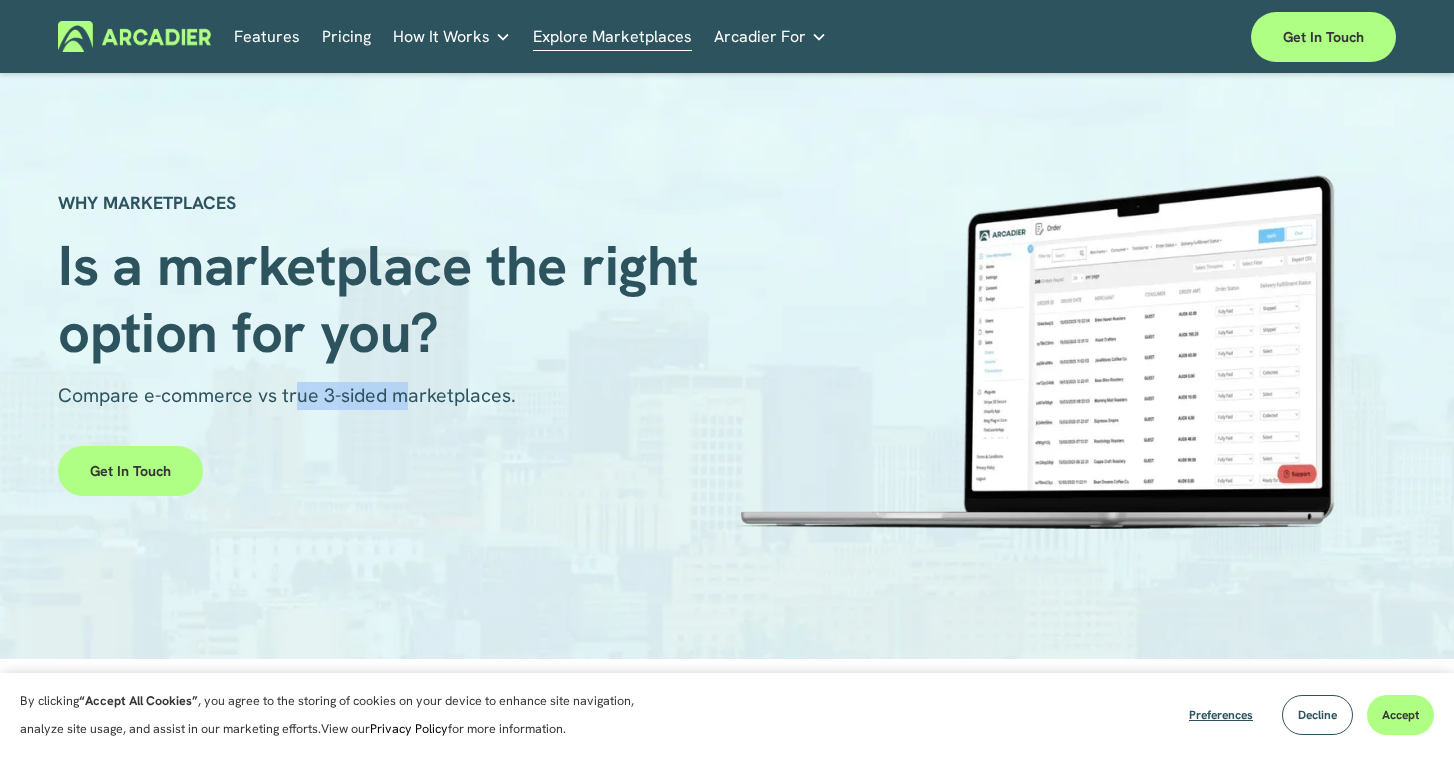 drag, startPoint x: 299, startPoint y: 397, endPoint x: 453, endPoint y: 397, distance: 154 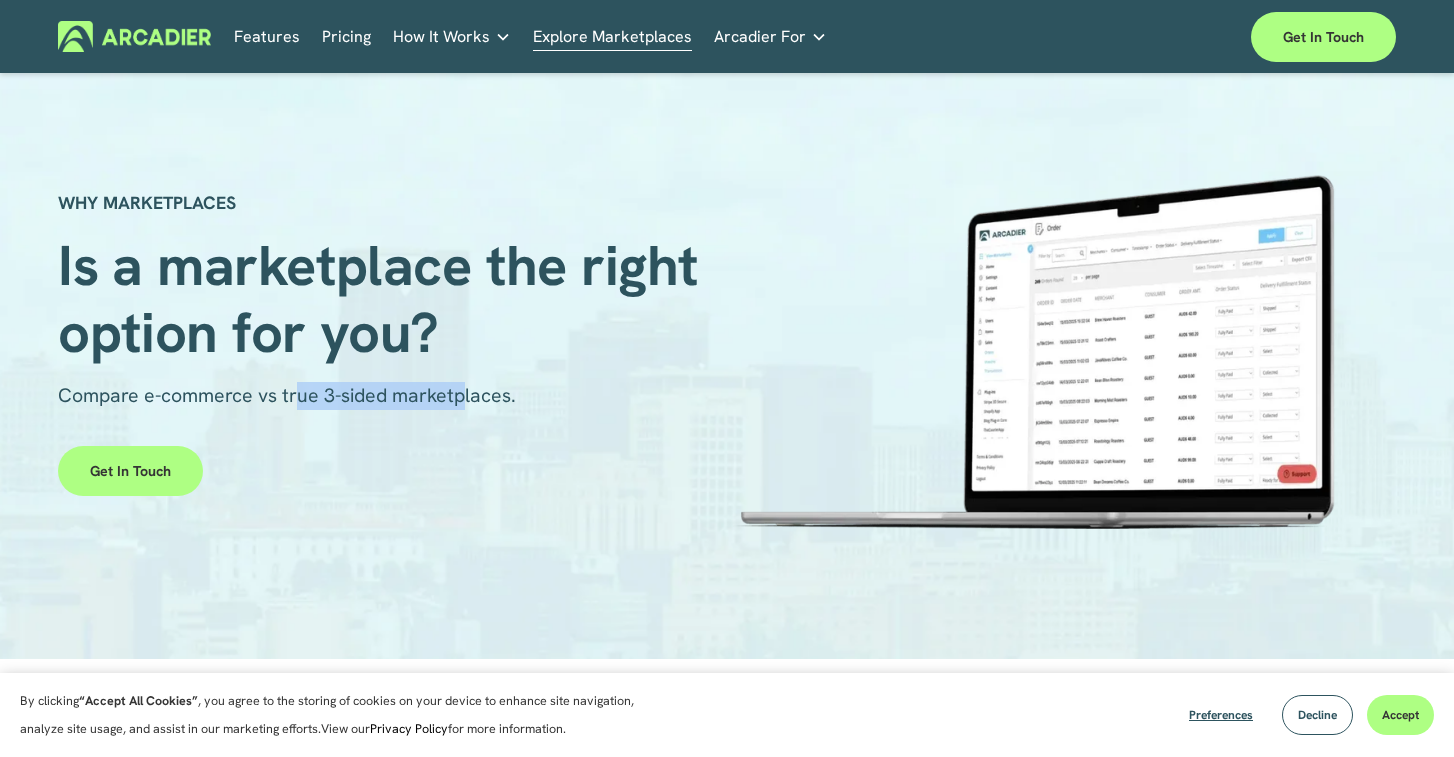 click on "Compare e-commerce vs true 3-sided marketplaces." at bounding box center (287, 395) 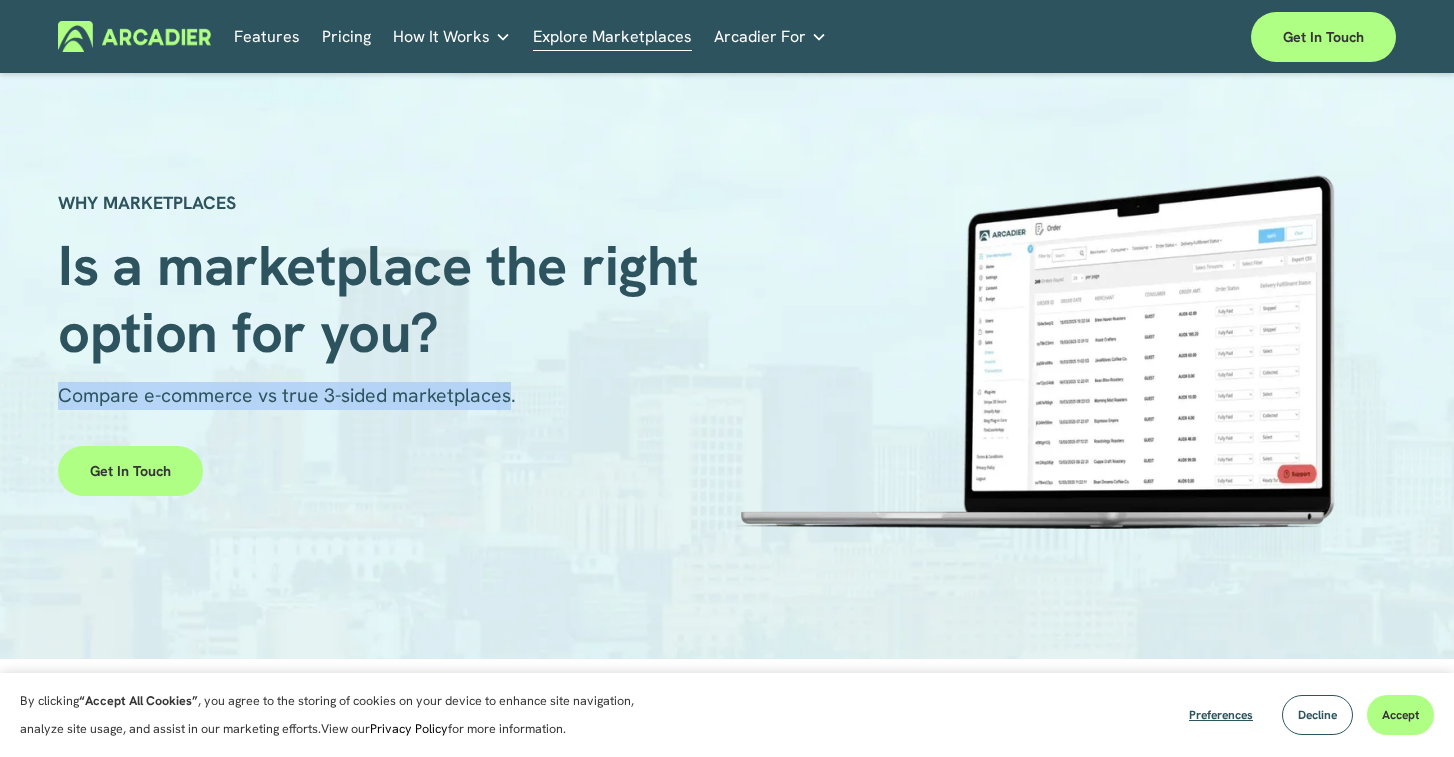 drag, startPoint x: 453, startPoint y: 397, endPoint x: 369, endPoint y: 385, distance: 84.85281 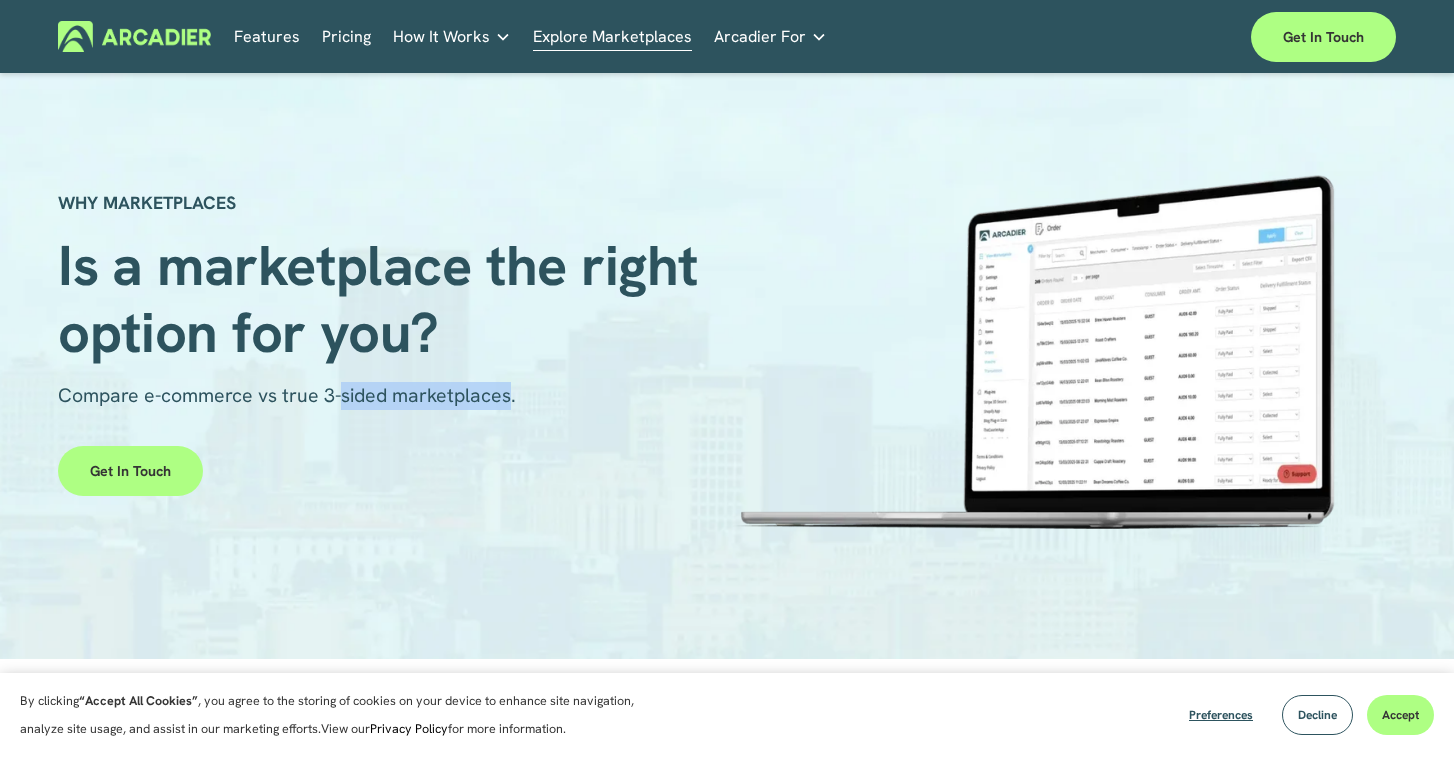 click on "Compare e-commerce vs true 3-sided marketplaces." at bounding box center (287, 395) 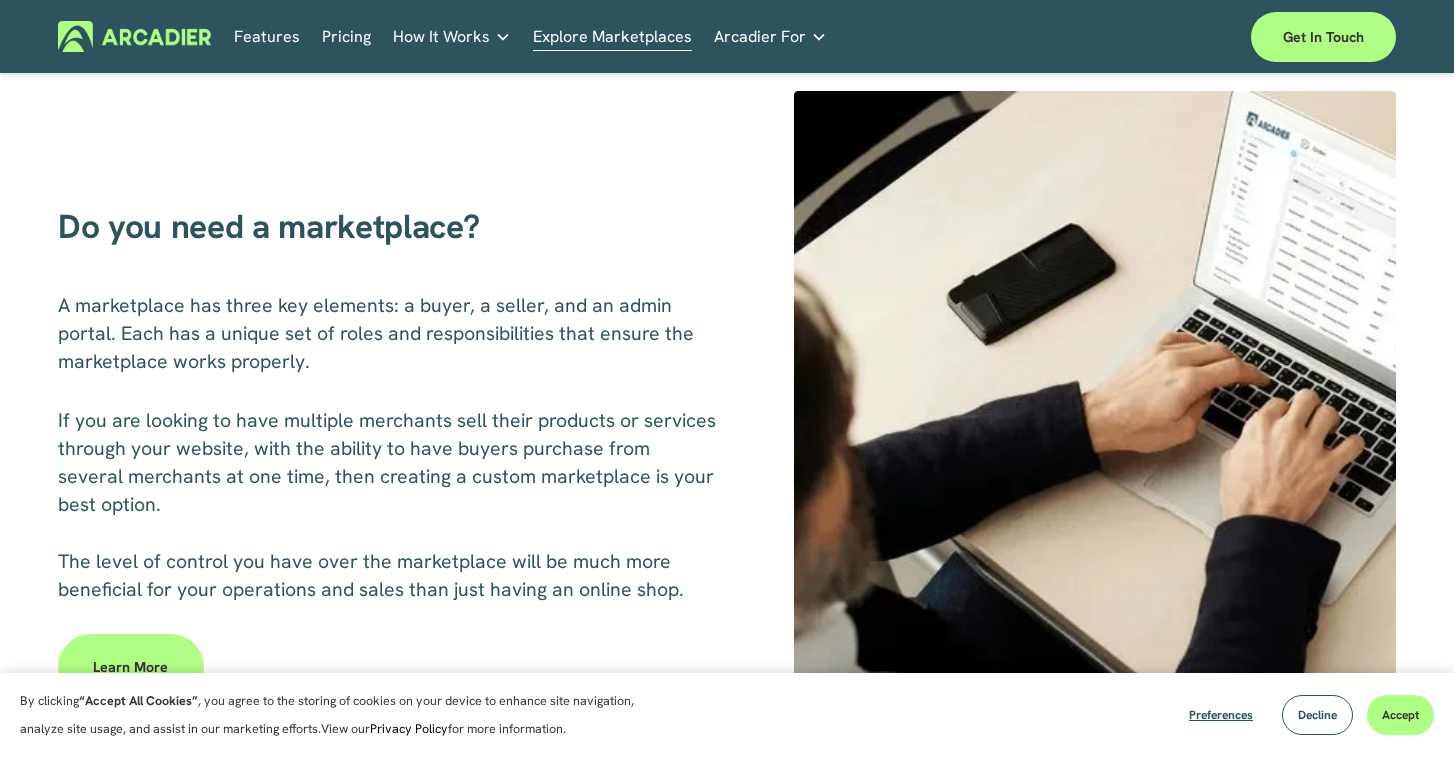 scroll, scrollTop: 761, scrollLeft: 0, axis: vertical 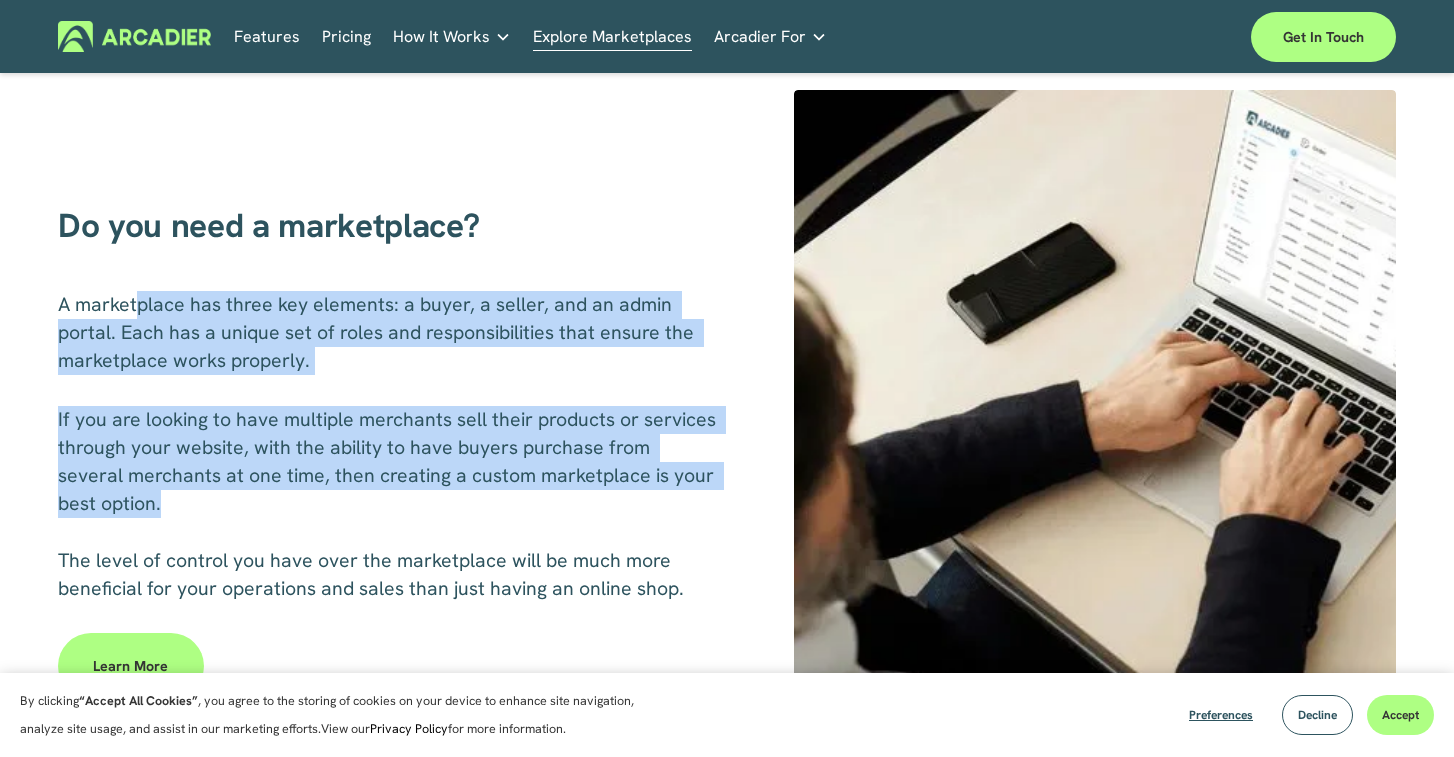 drag, startPoint x: 138, startPoint y: 315, endPoint x: 447, endPoint y: 527, distance: 374.73325 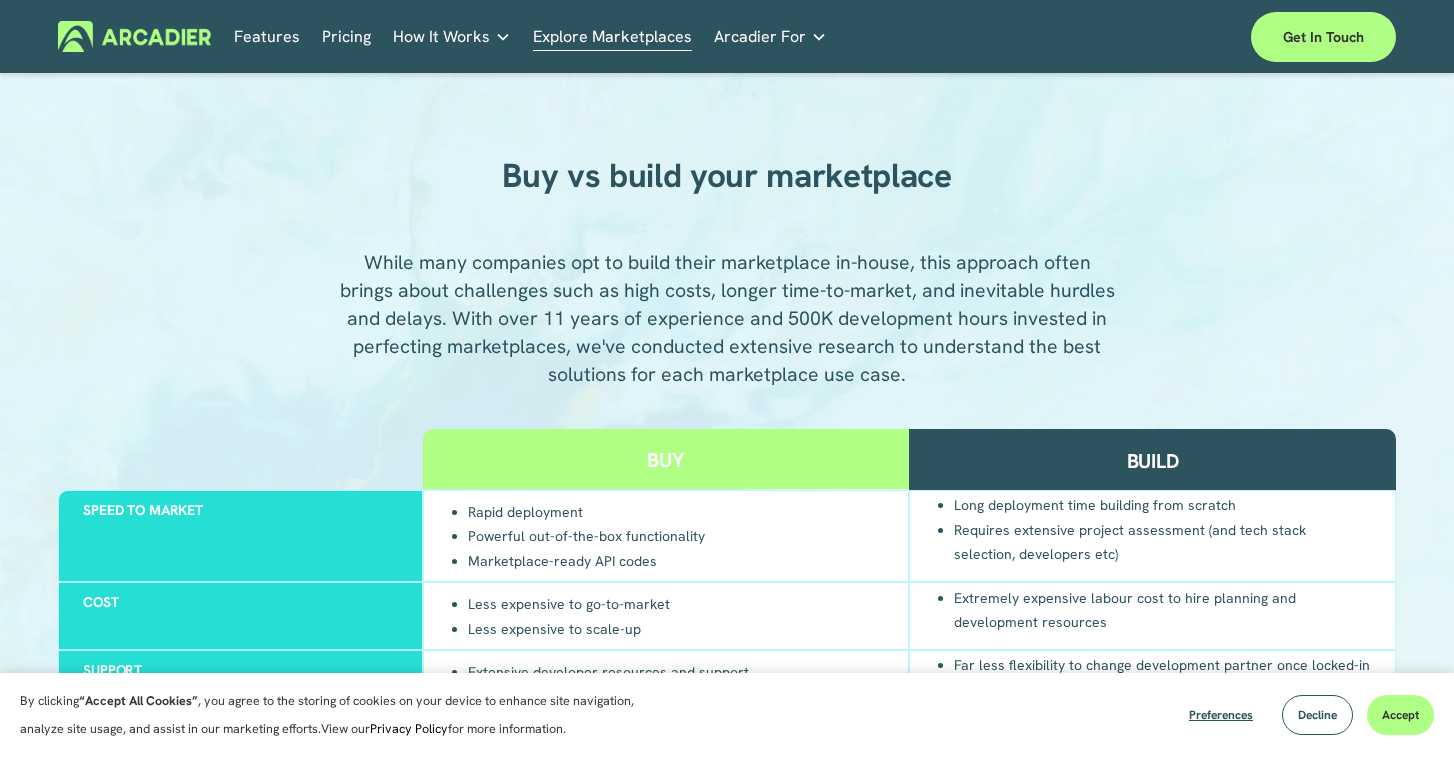 scroll, scrollTop: 1575, scrollLeft: 0, axis: vertical 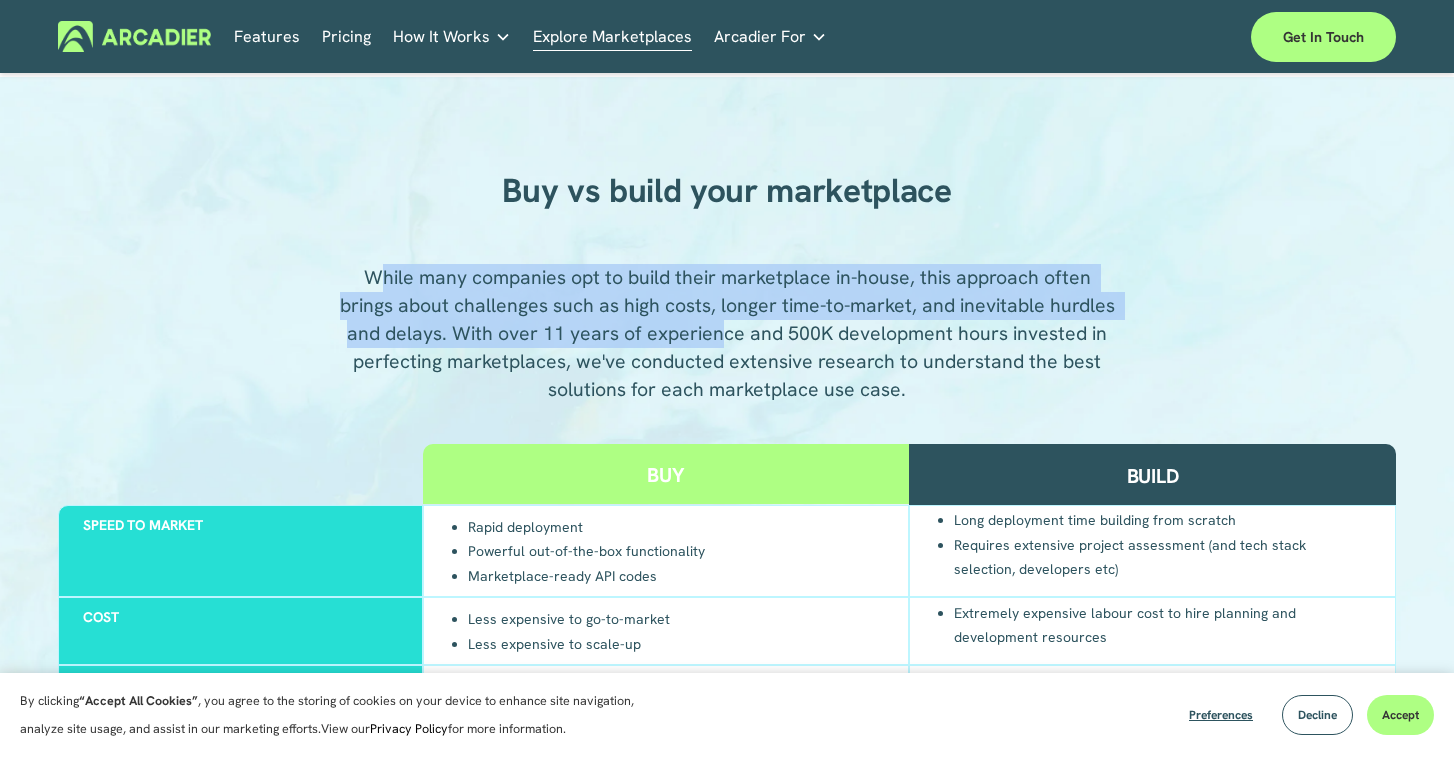 drag, startPoint x: 378, startPoint y: 281, endPoint x: 721, endPoint y: 326, distance: 345.9393 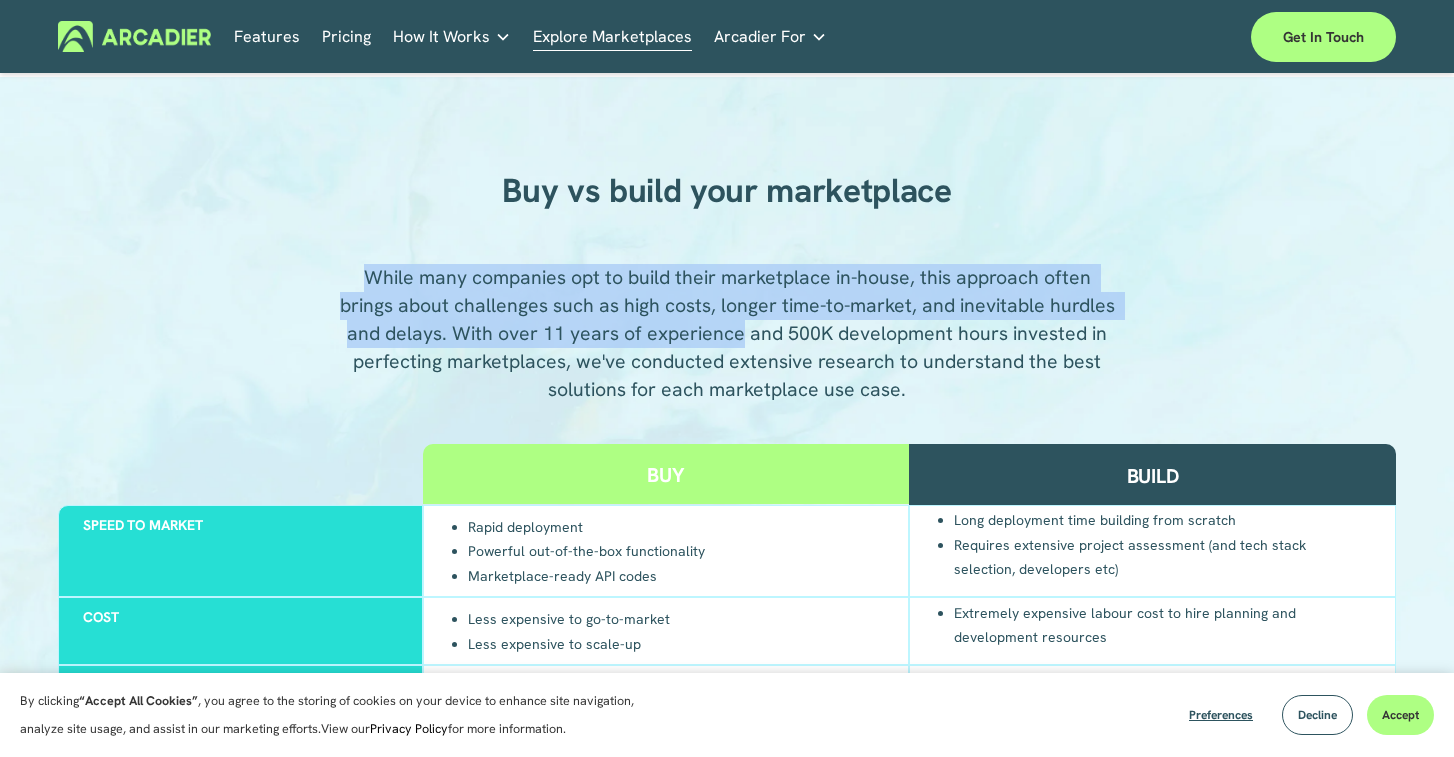 drag, startPoint x: 721, startPoint y: 326, endPoint x: 383, endPoint y: 272, distance: 342.28644 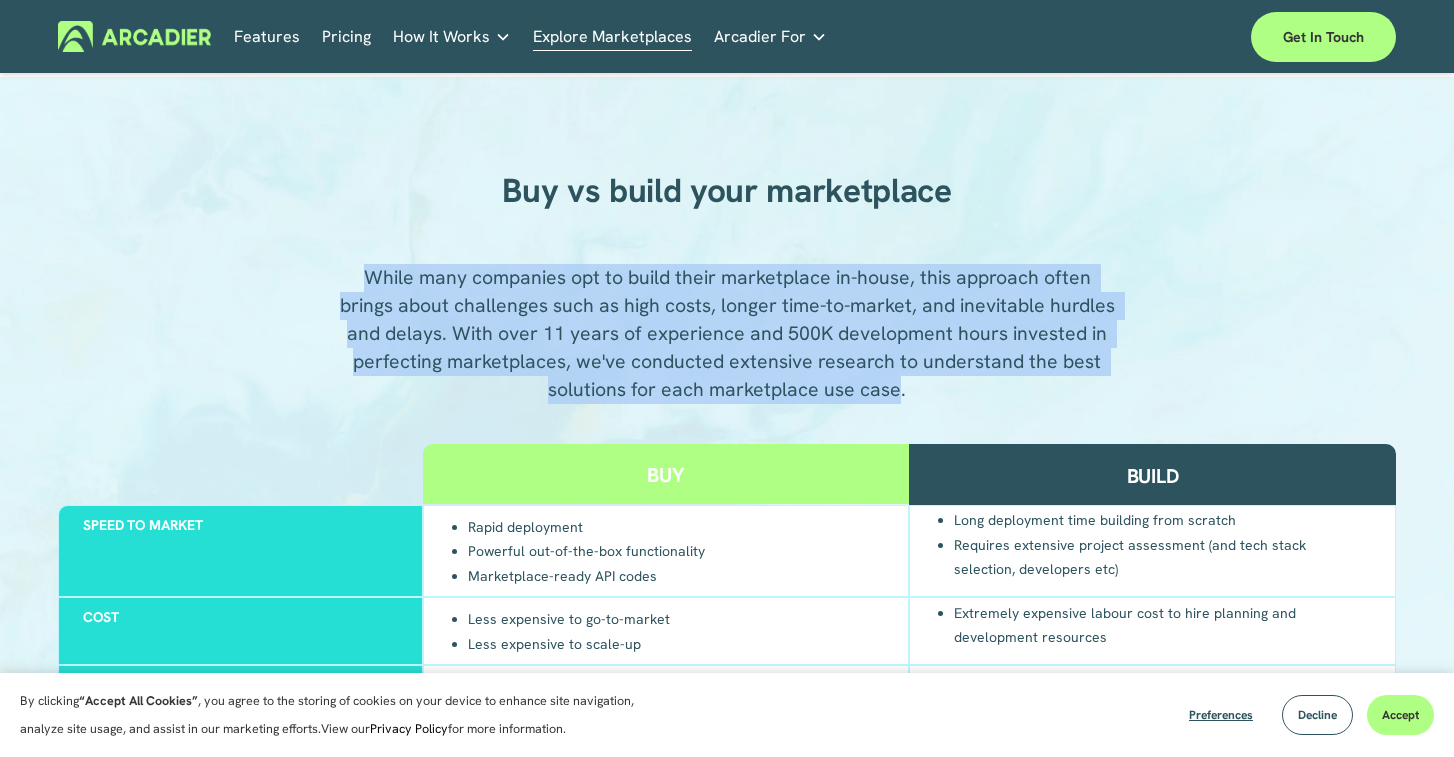 drag, startPoint x: 383, startPoint y: 272, endPoint x: 893, endPoint y: 398, distance: 525.33417 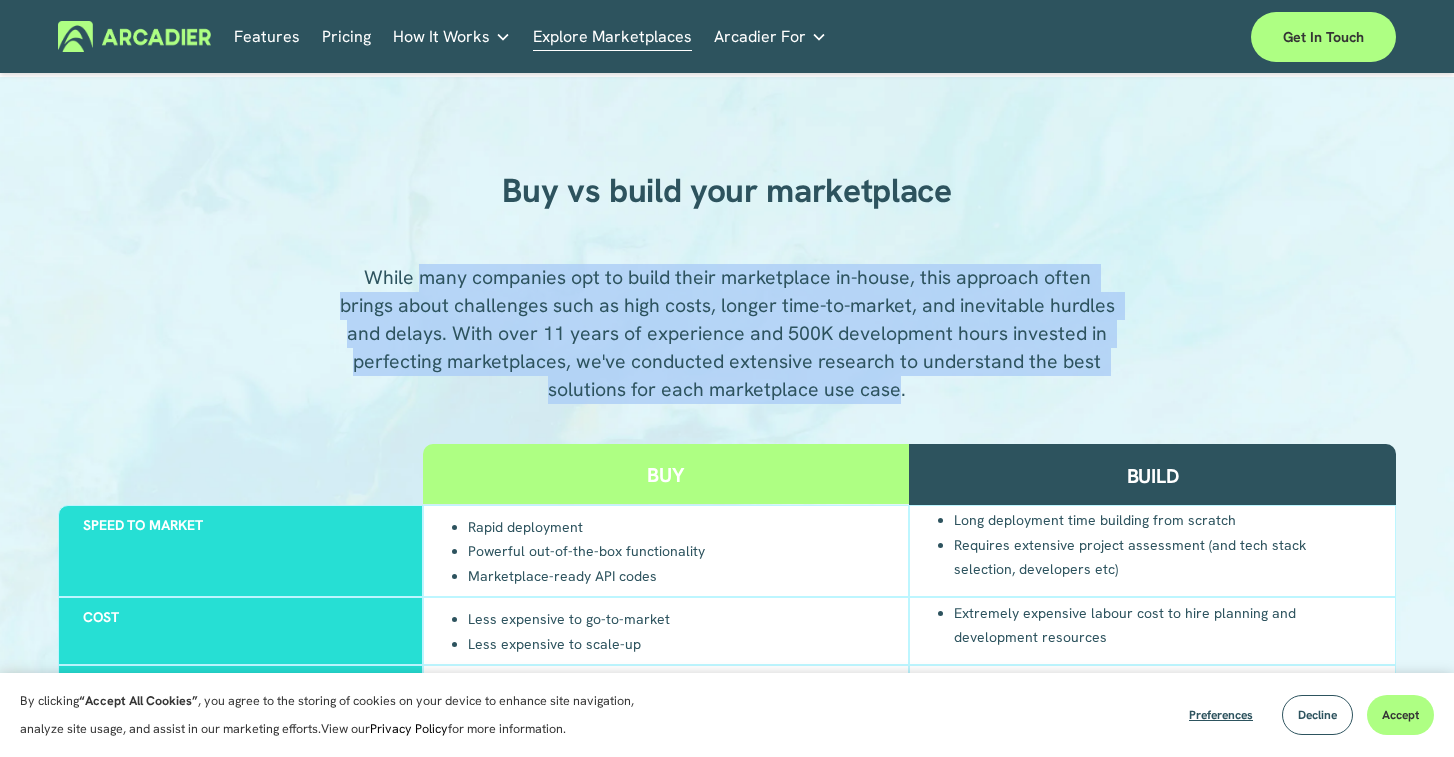 drag, startPoint x: 893, startPoint y: 398, endPoint x: 428, endPoint y: 263, distance: 484.20038 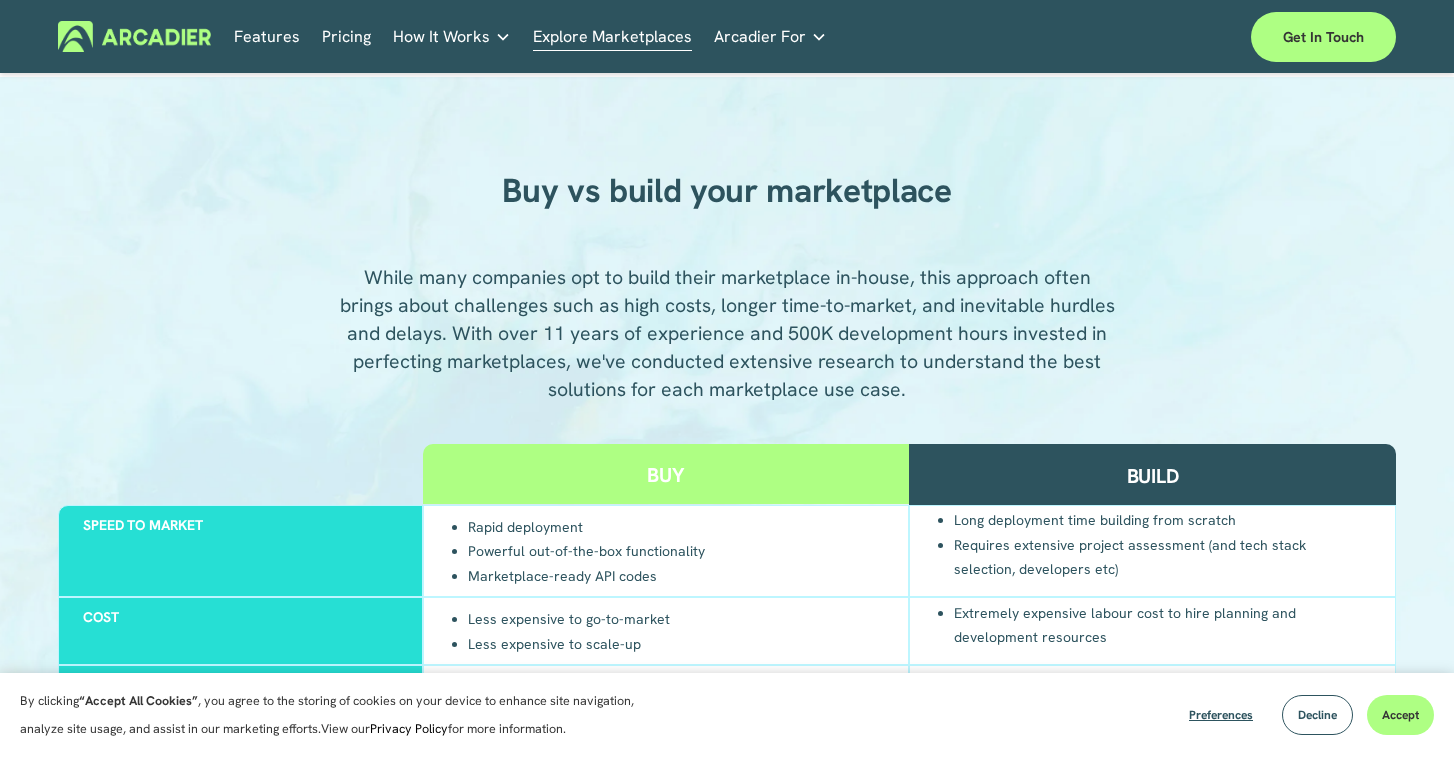 click on "While many companies opt to build their marketplace in-house, this approach often brings about challenges such as high costs, longer time-to-market, and inevitable hurdles and delays. With over 11 years of experience and 500K development hours invested in perfecting marketplaces, we've conducted extensive research to understand the best solutions for each marketplace use case." at bounding box center (727, 334) 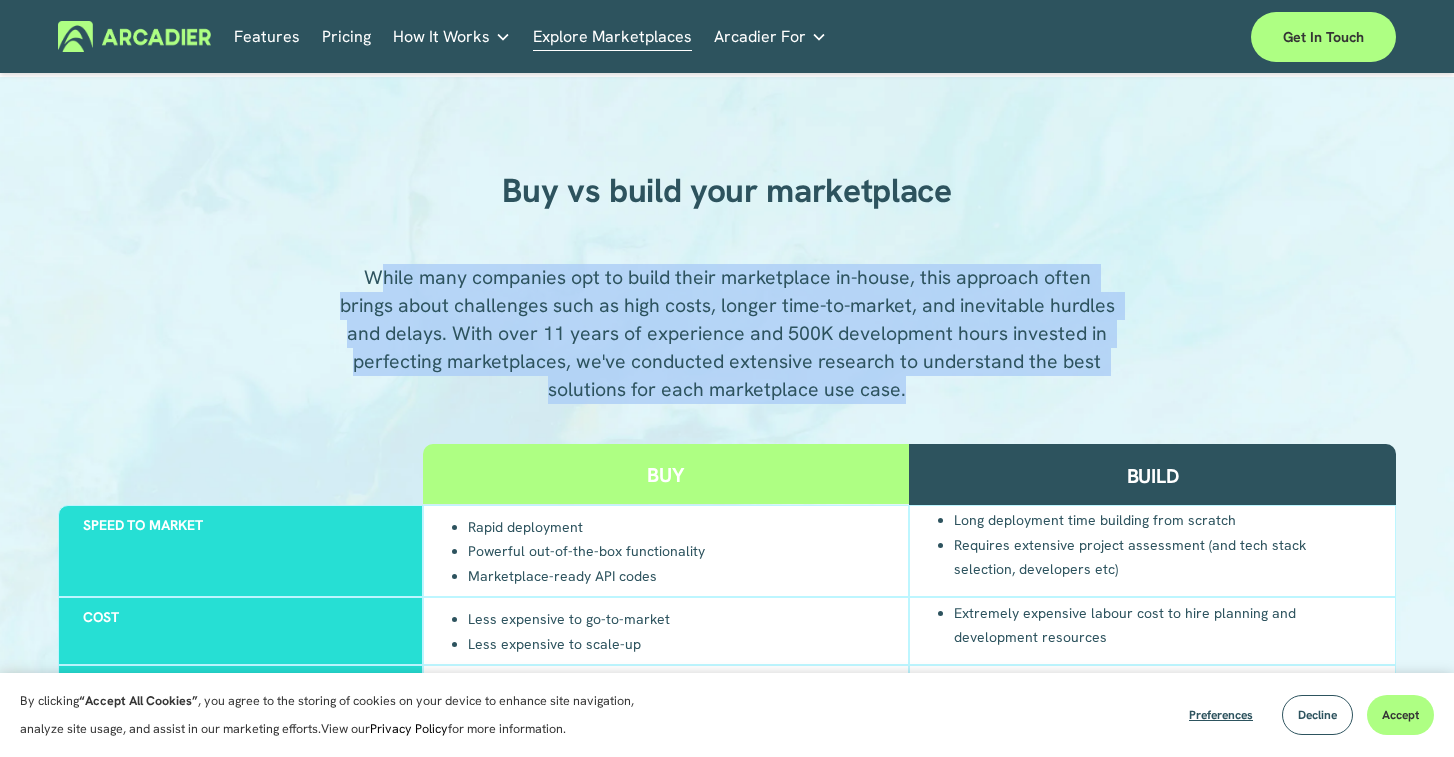 drag, startPoint x: 378, startPoint y: 280, endPoint x: 861, endPoint y: 414, distance: 501.24344 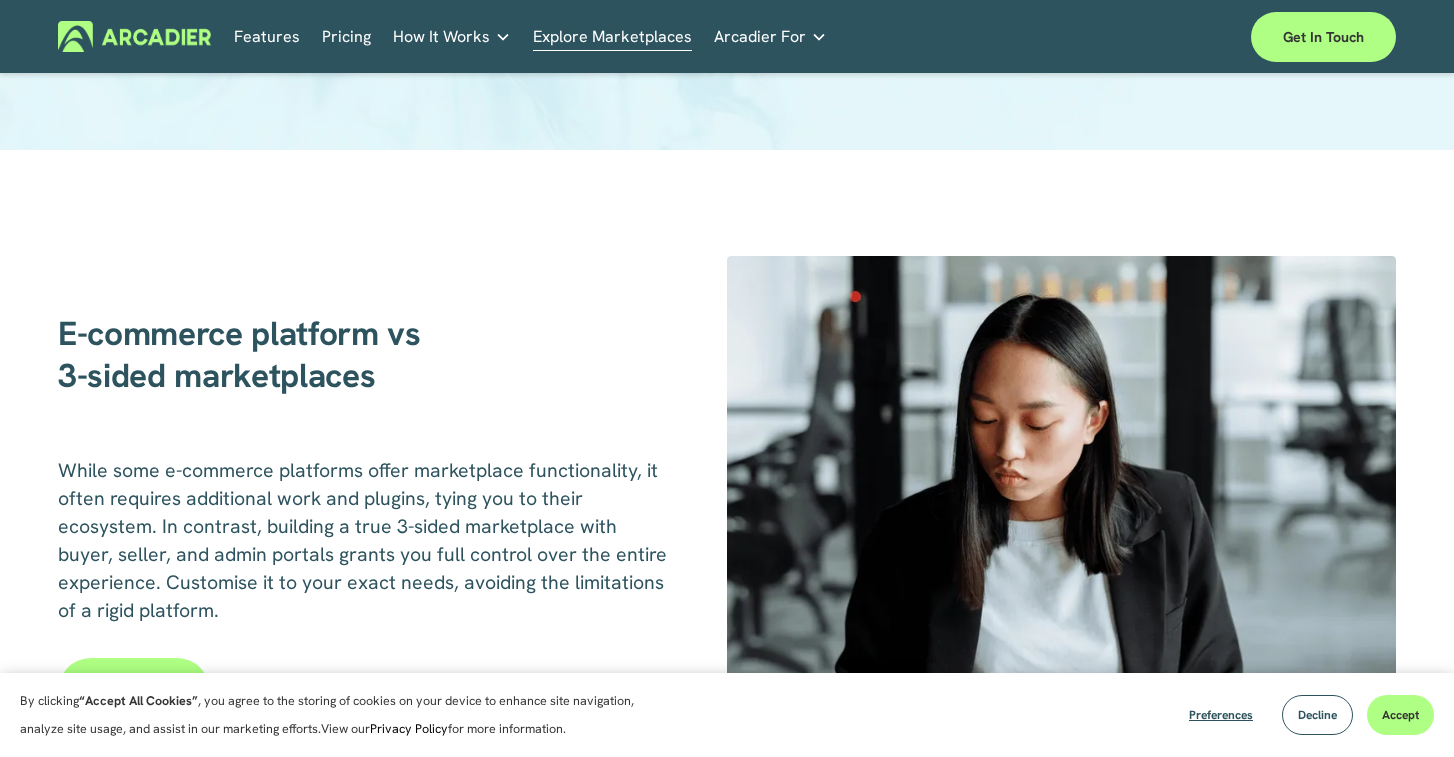 scroll, scrollTop: 2466, scrollLeft: 0, axis: vertical 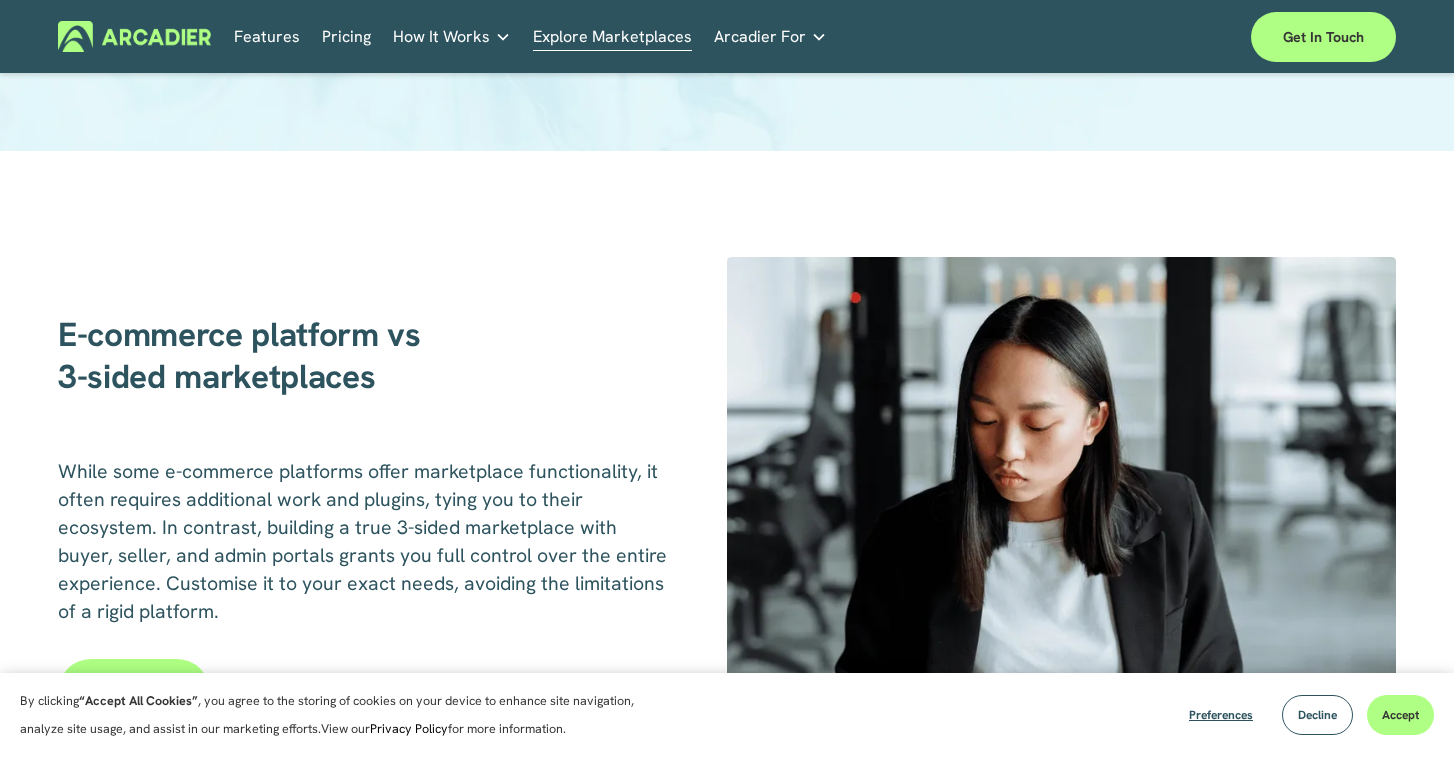 click on "Intuitive marketplaces tailored to   your
business needs." at bounding box center (0, 0) 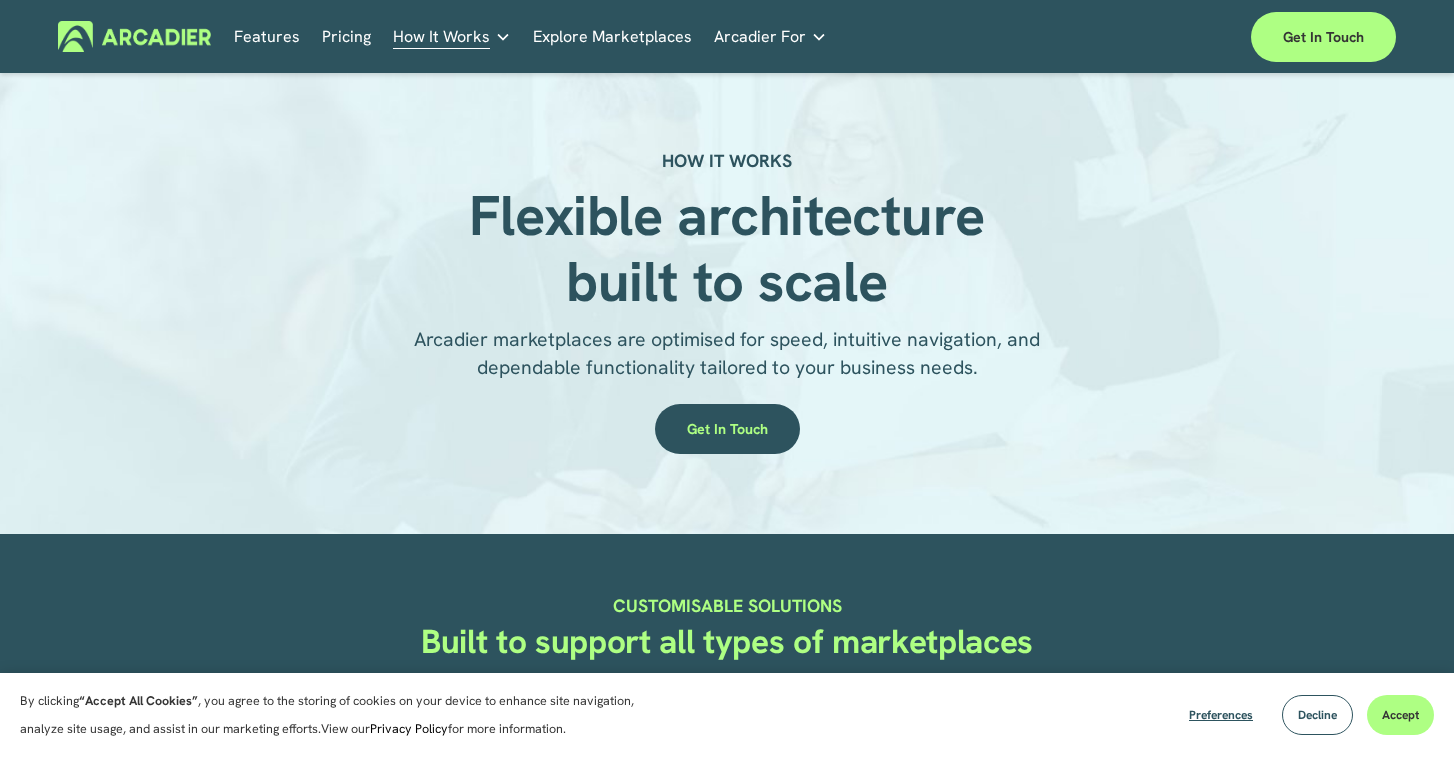 scroll, scrollTop: 0, scrollLeft: 0, axis: both 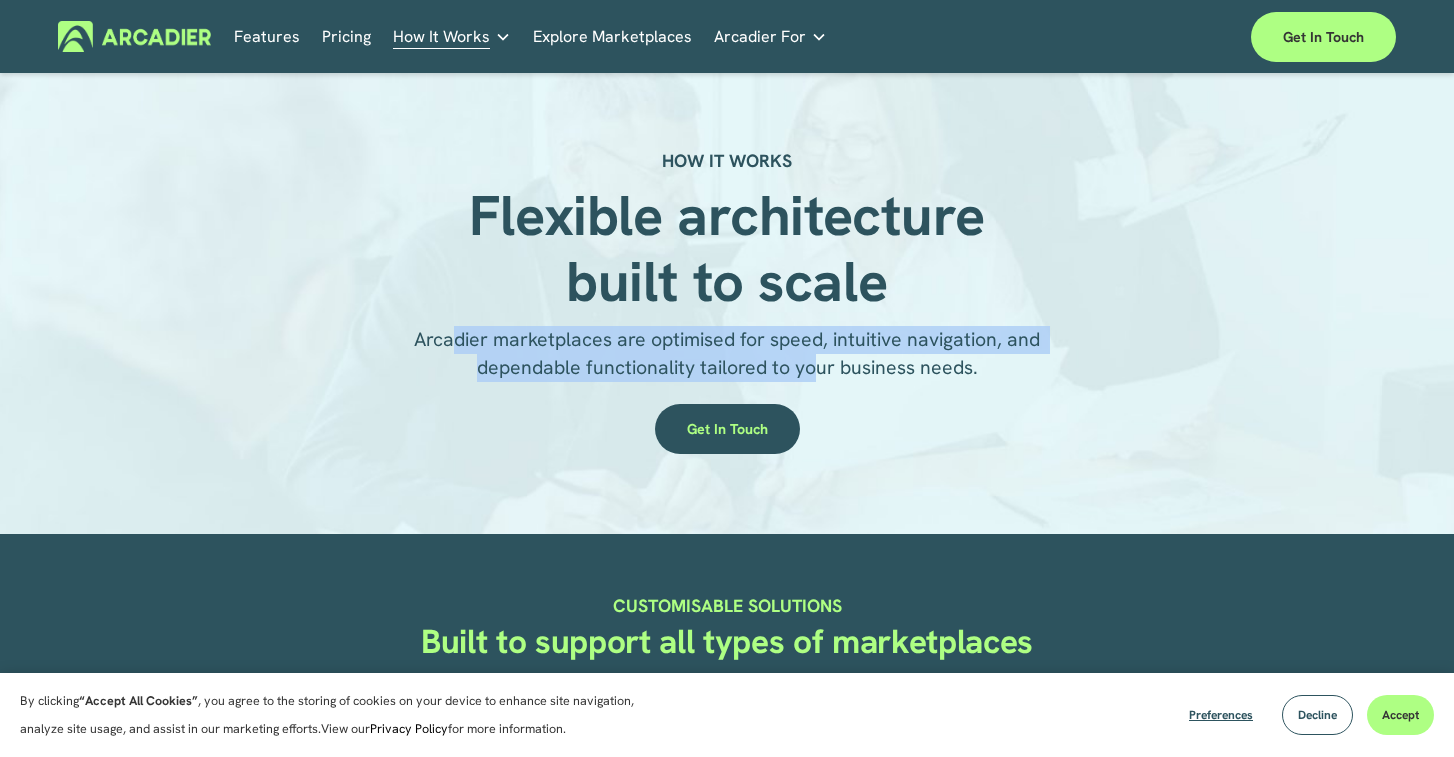 drag, startPoint x: 455, startPoint y: 340, endPoint x: 835, endPoint y: 371, distance: 381.2624 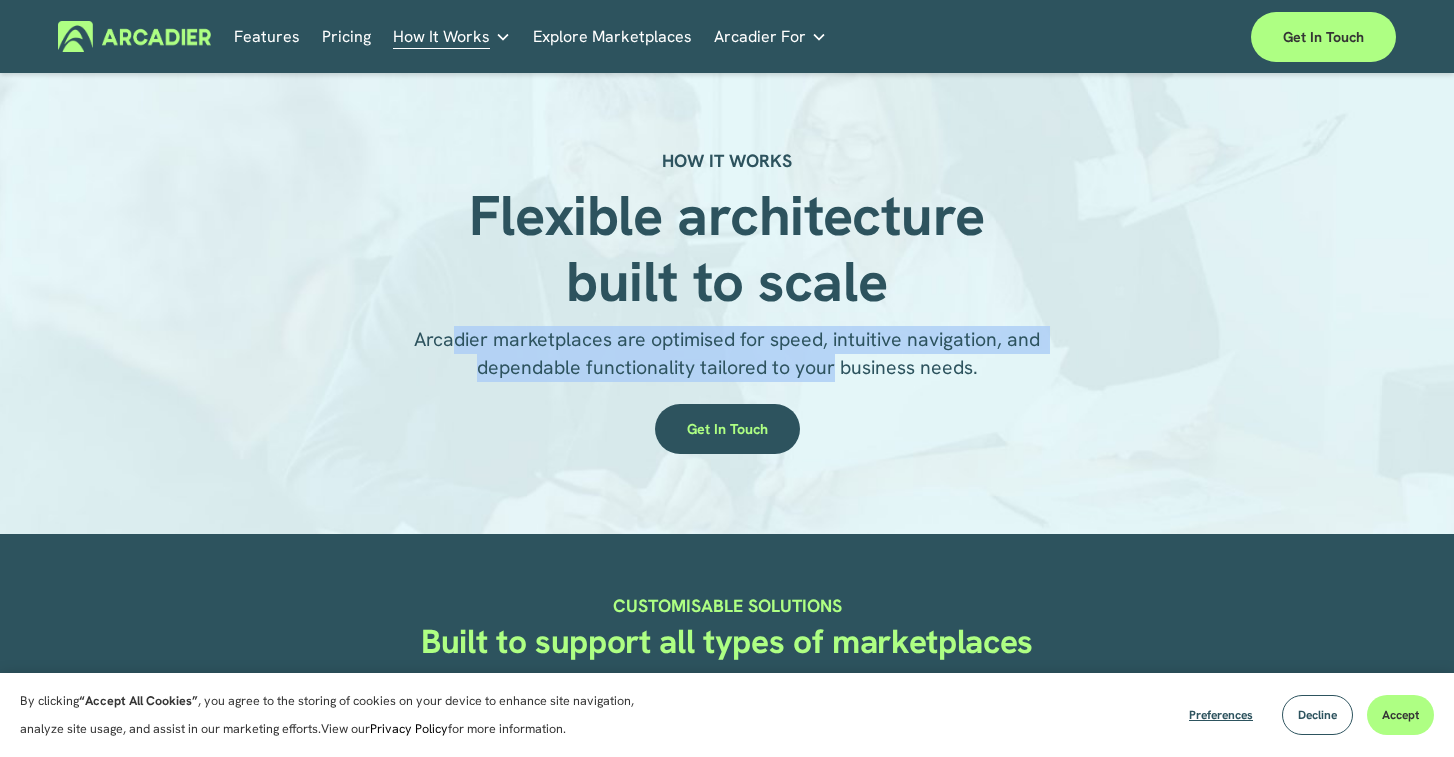 click on "Arcadier marketplaces are optimised for speed, intuitive navigation, and dependable functionality tailored to your business needs." at bounding box center (729, 353) 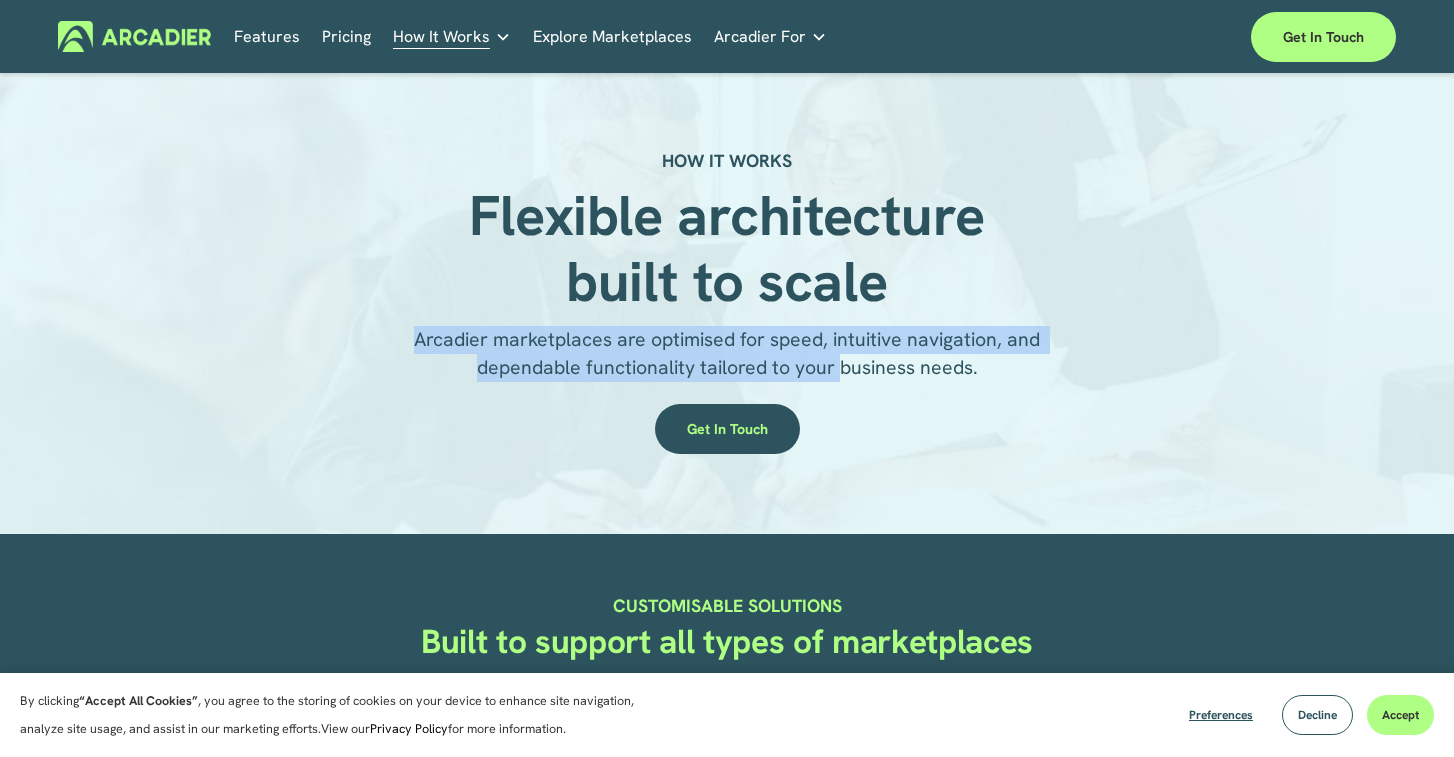drag, startPoint x: 835, startPoint y: 371, endPoint x: 425, endPoint y: 326, distance: 412.46213 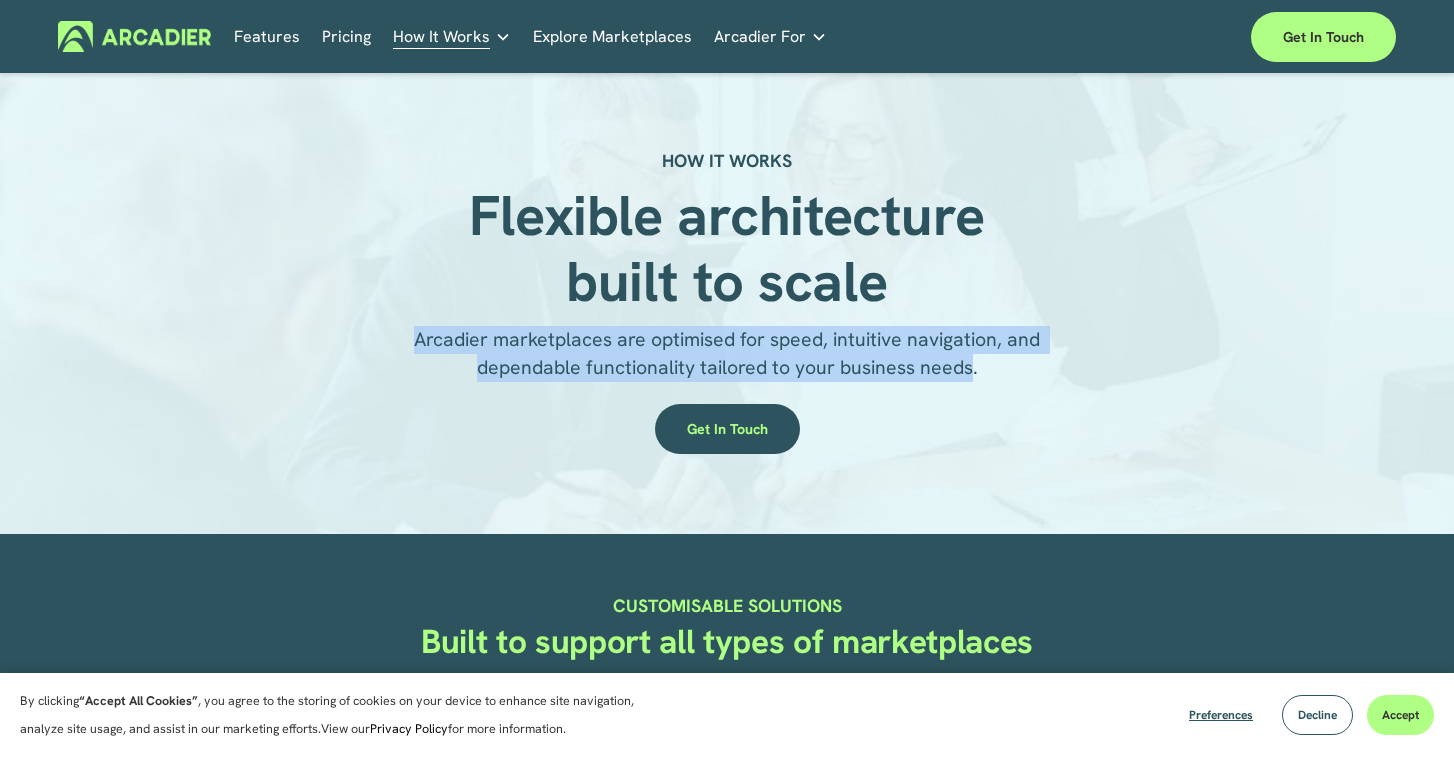 drag, startPoint x: 425, startPoint y: 326, endPoint x: 930, endPoint y: 370, distance: 506.9132 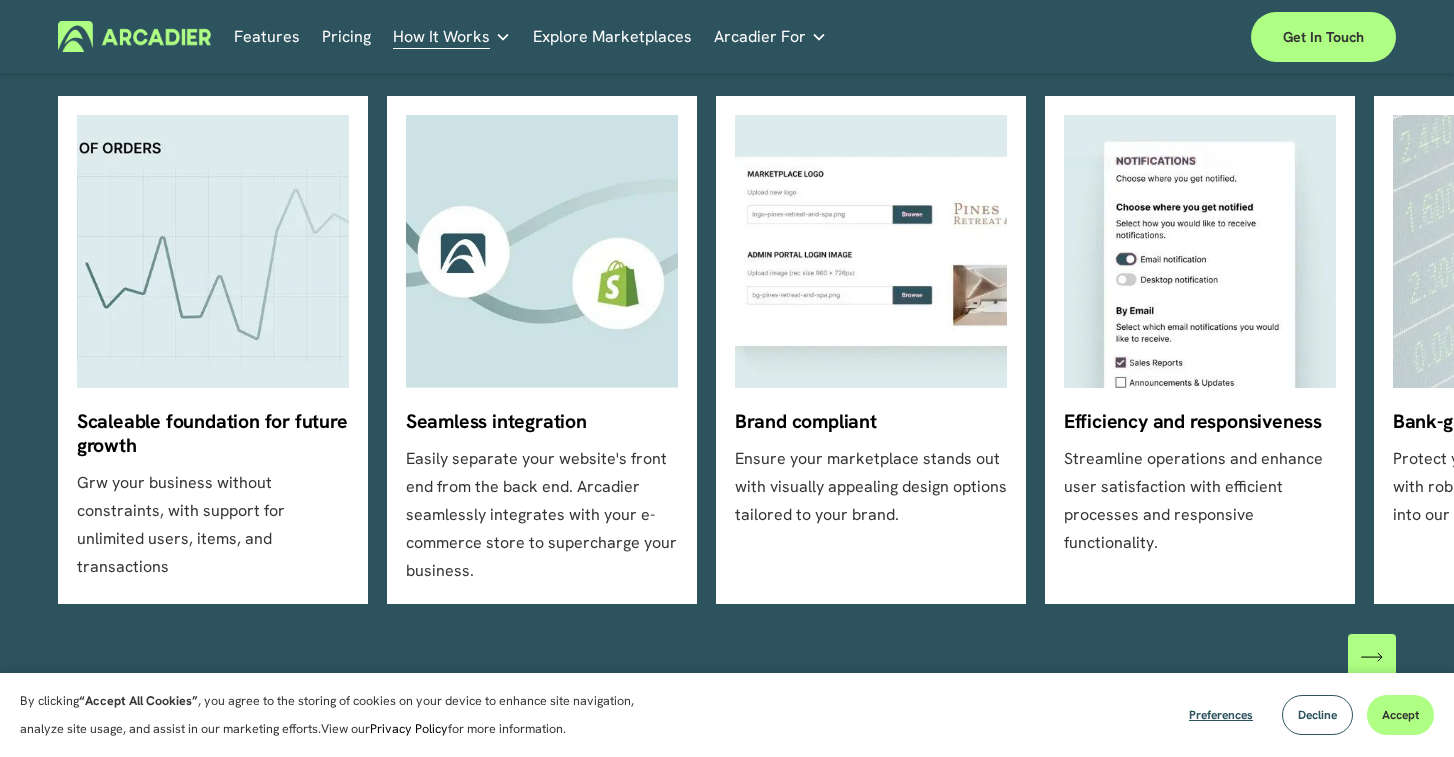 scroll, scrollTop: 611, scrollLeft: 0, axis: vertical 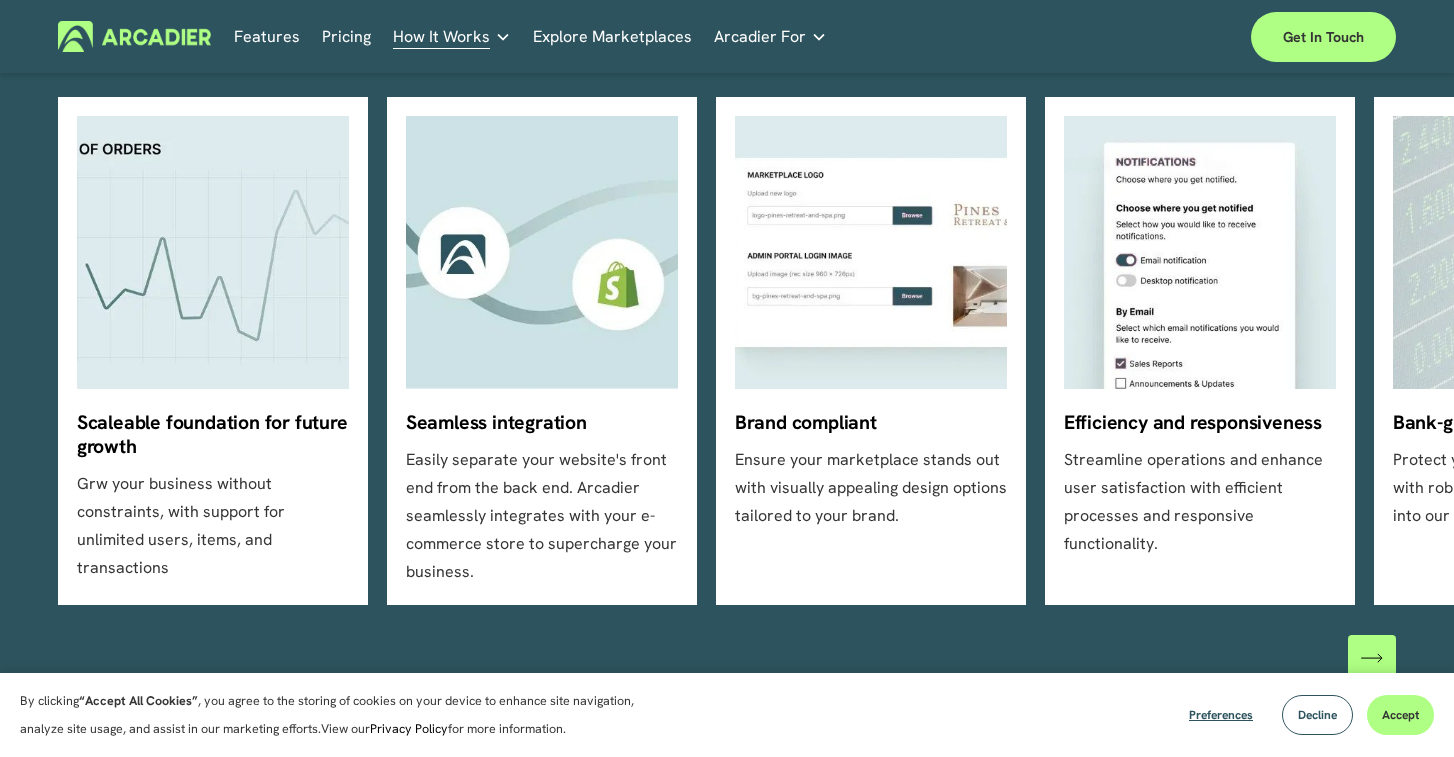 click 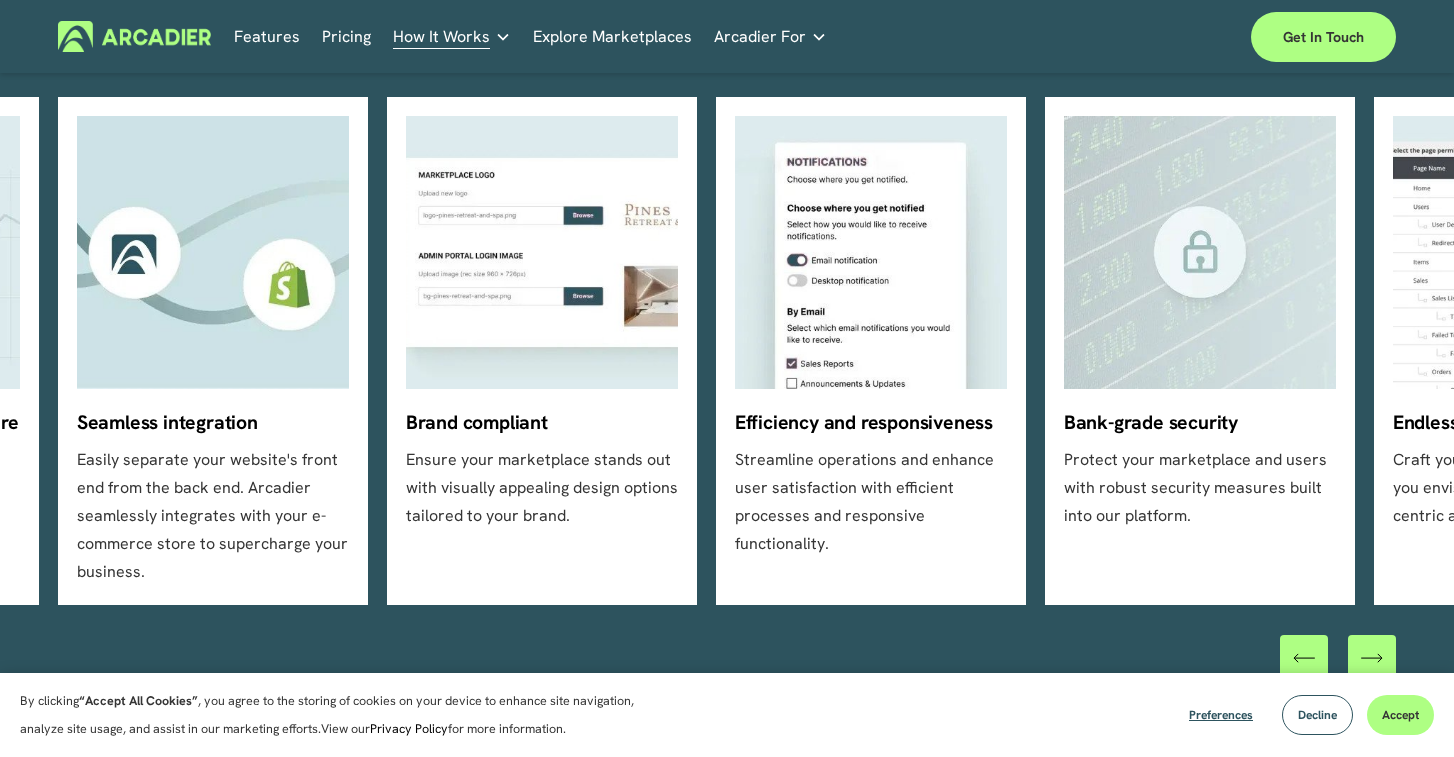 click 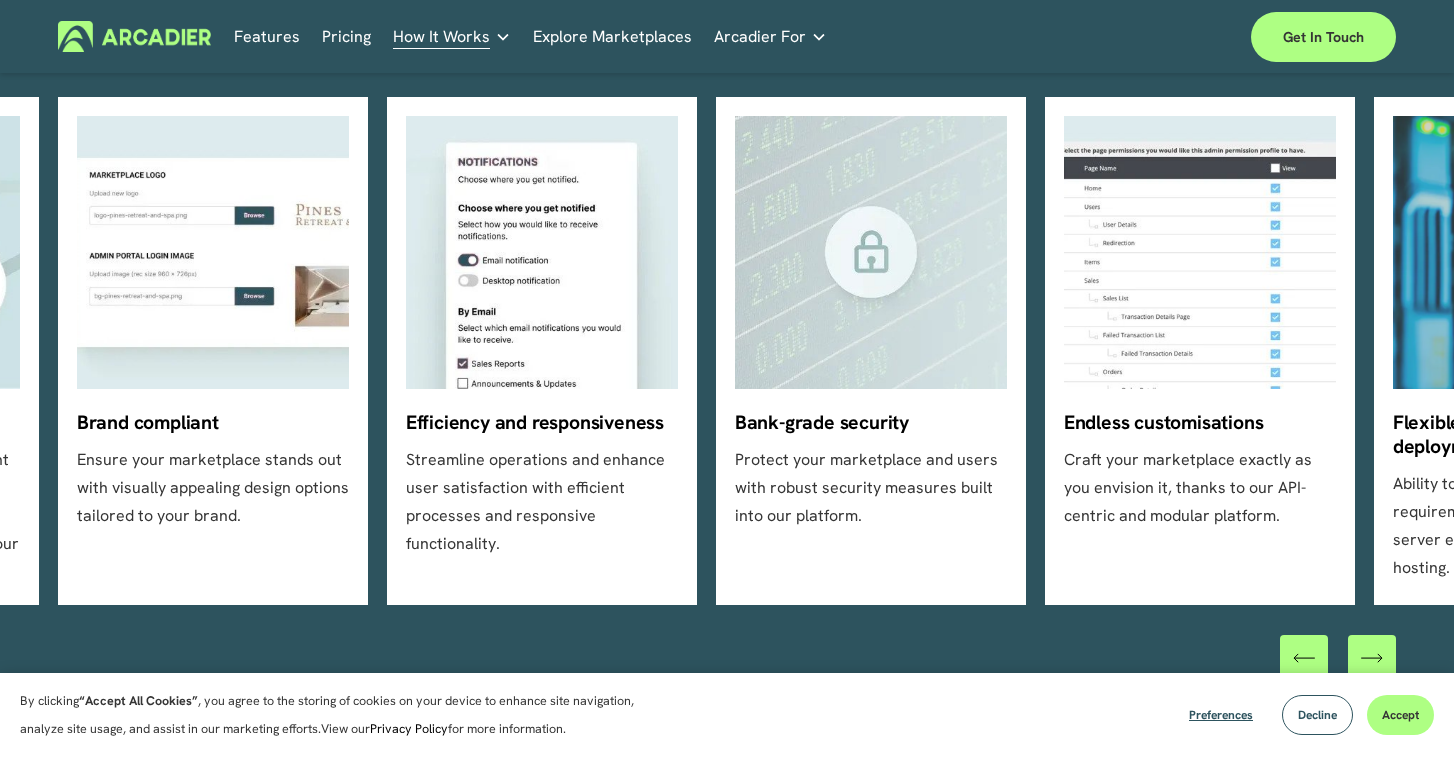 click 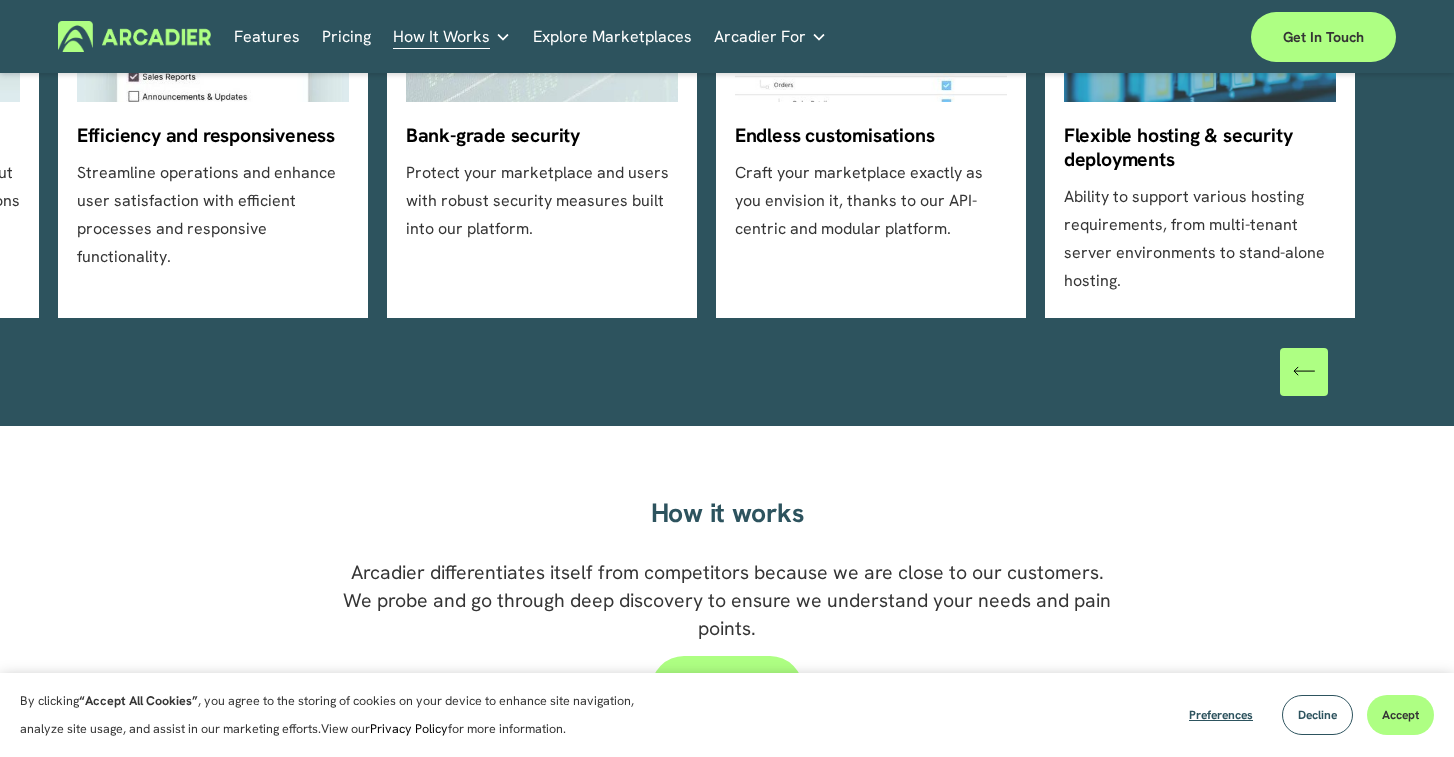scroll, scrollTop: 963, scrollLeft: 0, axis: vertical 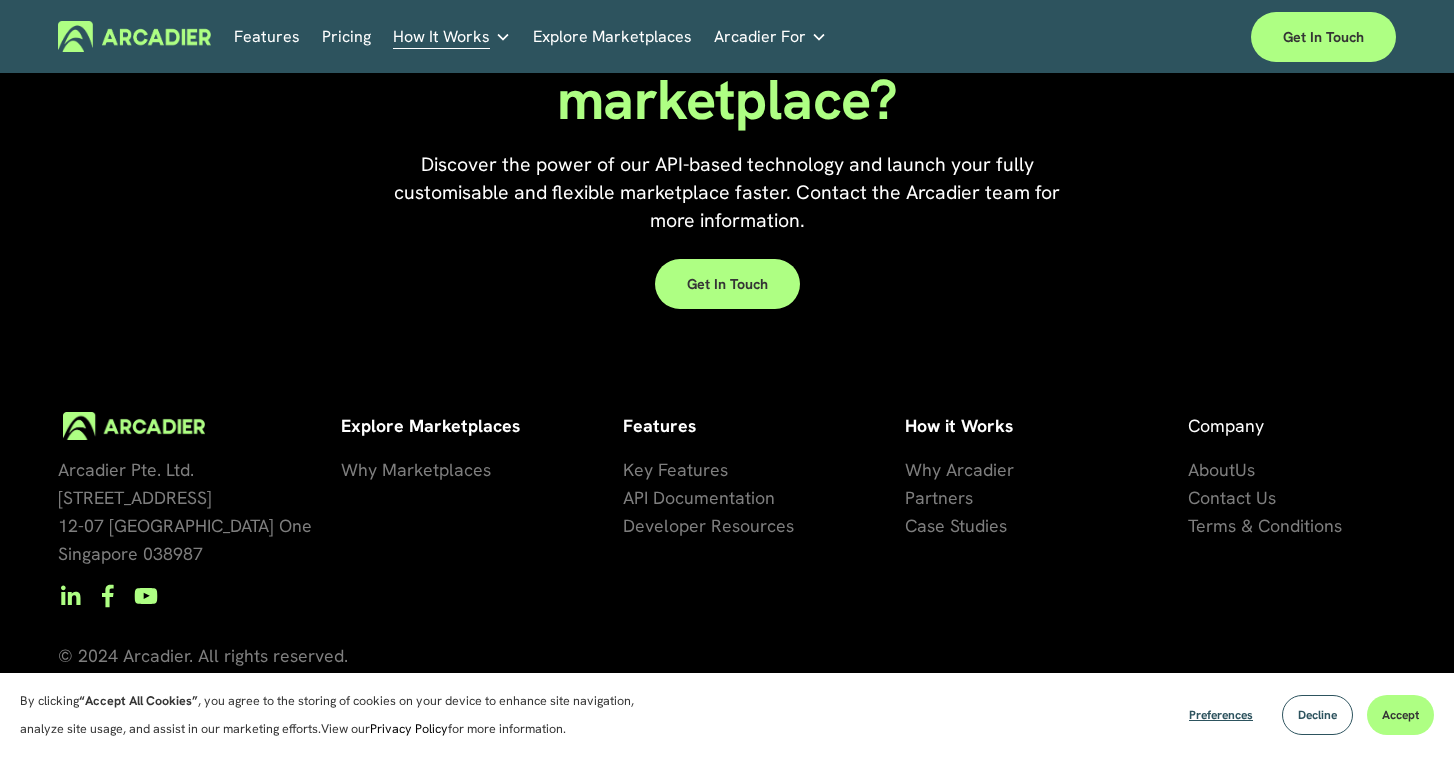 click on "artners" at bounding box center (944, 497) 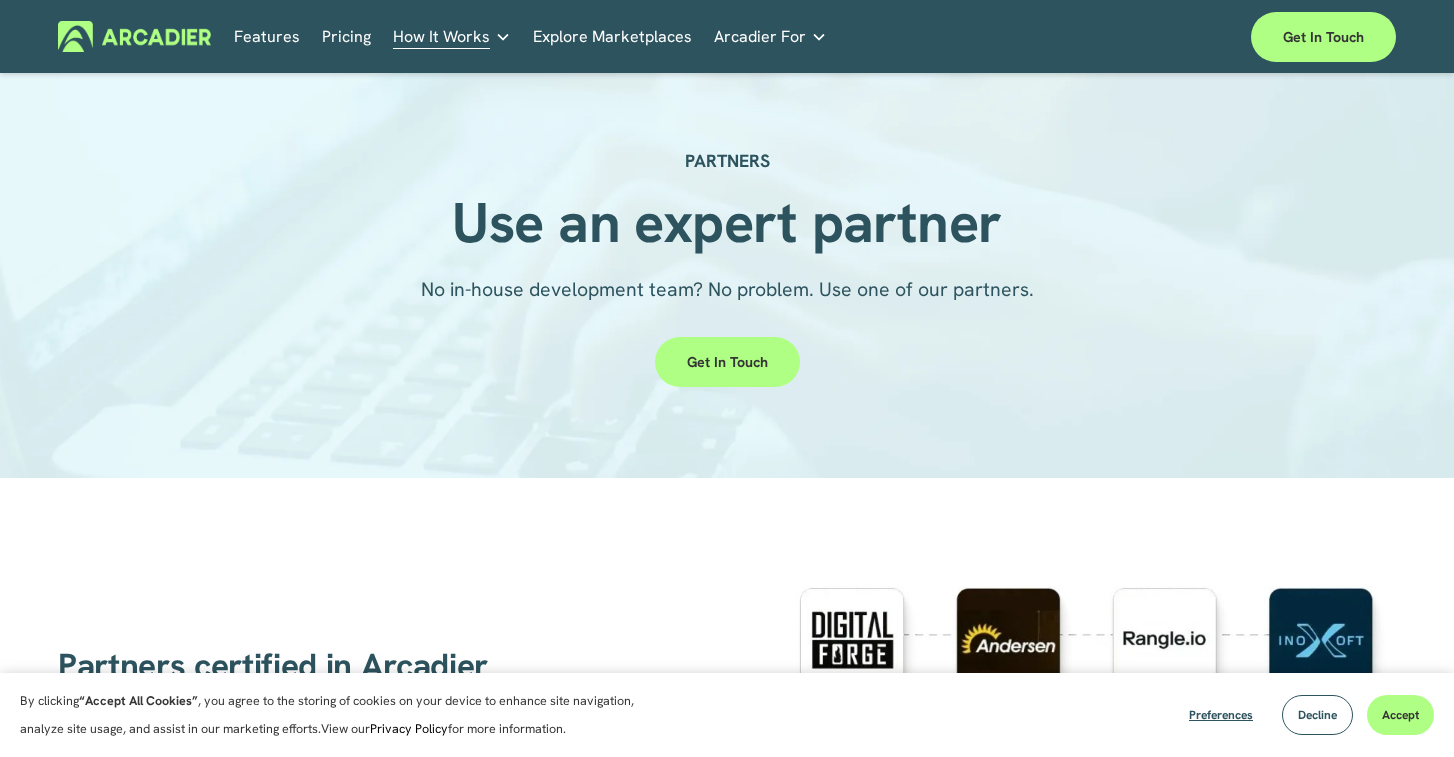 scroll, scrollTop: 0, scrollLeft: 0, axis: both 